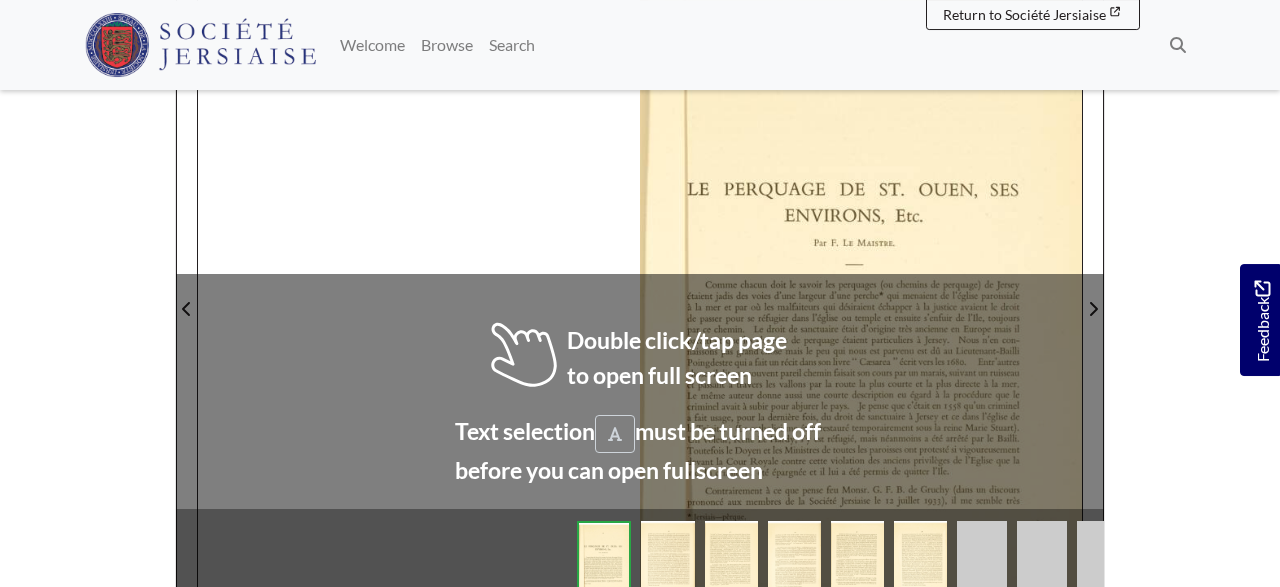 scroll, scrollTop: 489, scrollLeft: 0, axis: vertical 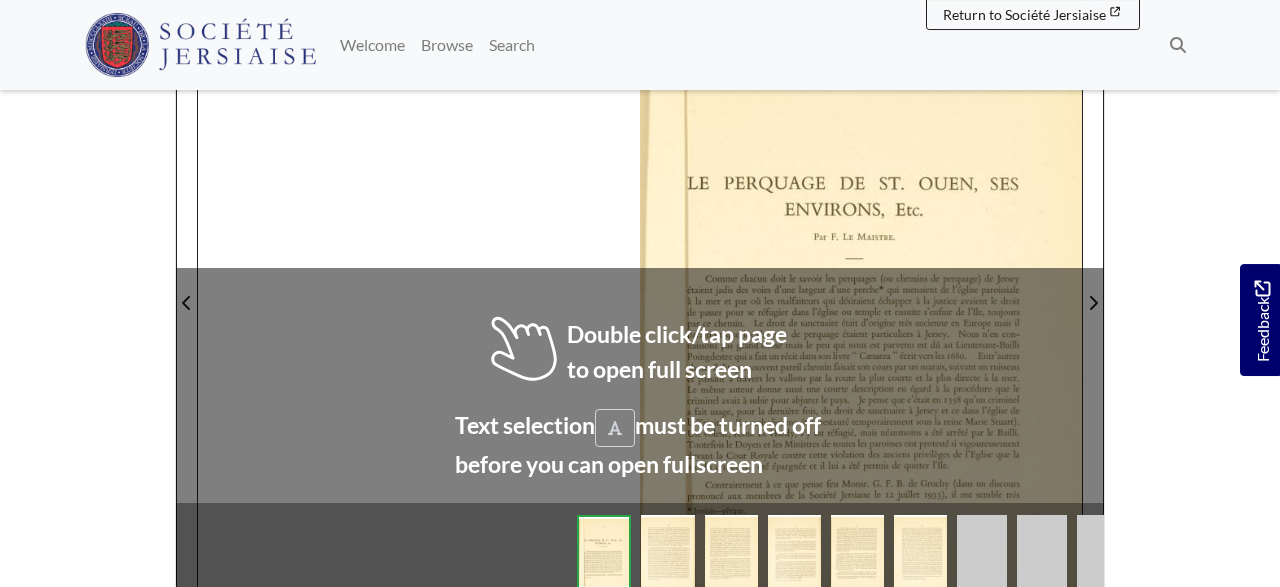click at bounding box center (640, 291) 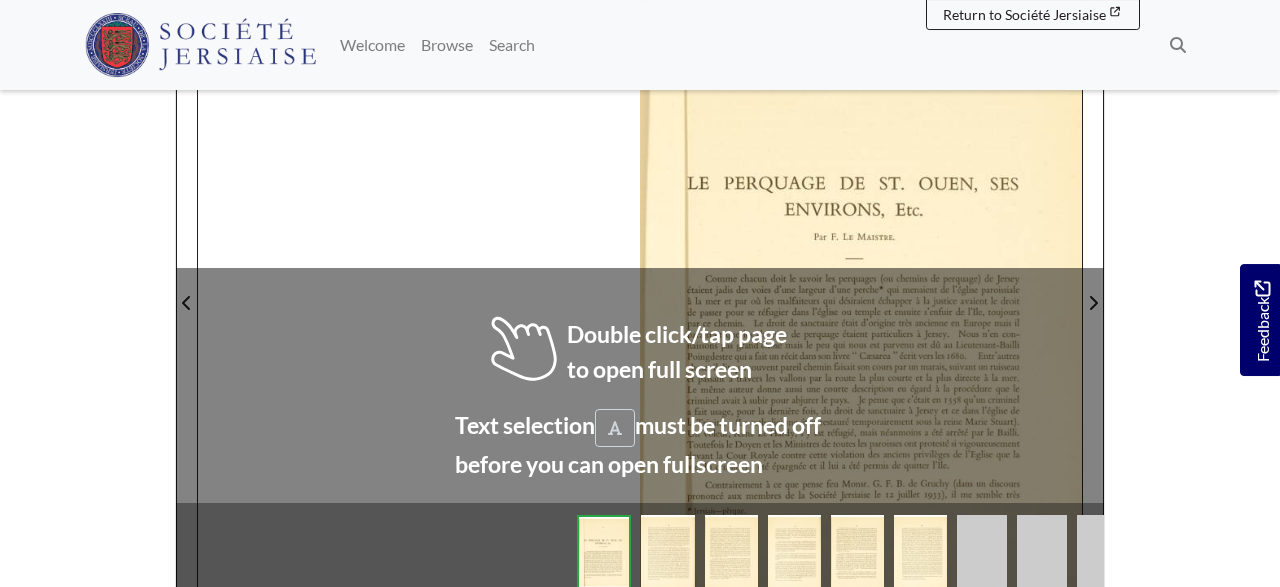 click at bounding box center [640, 291] 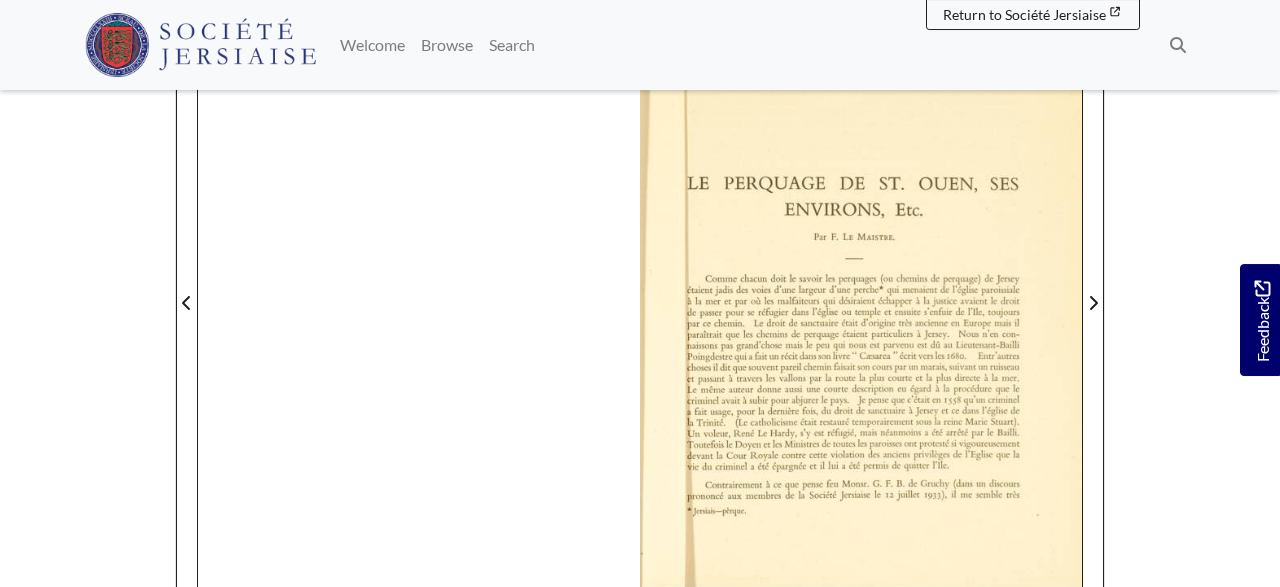 scroll, scrollTop: 490, scrollLeft: 0, axis: vertical 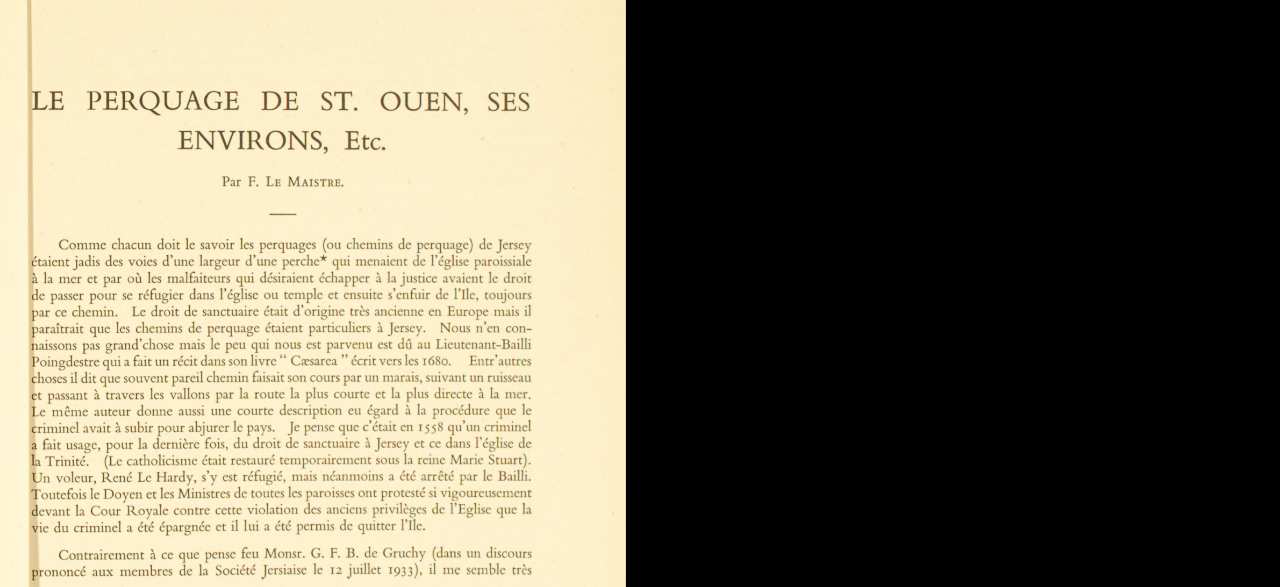 click at bounding box center (1104, 337) 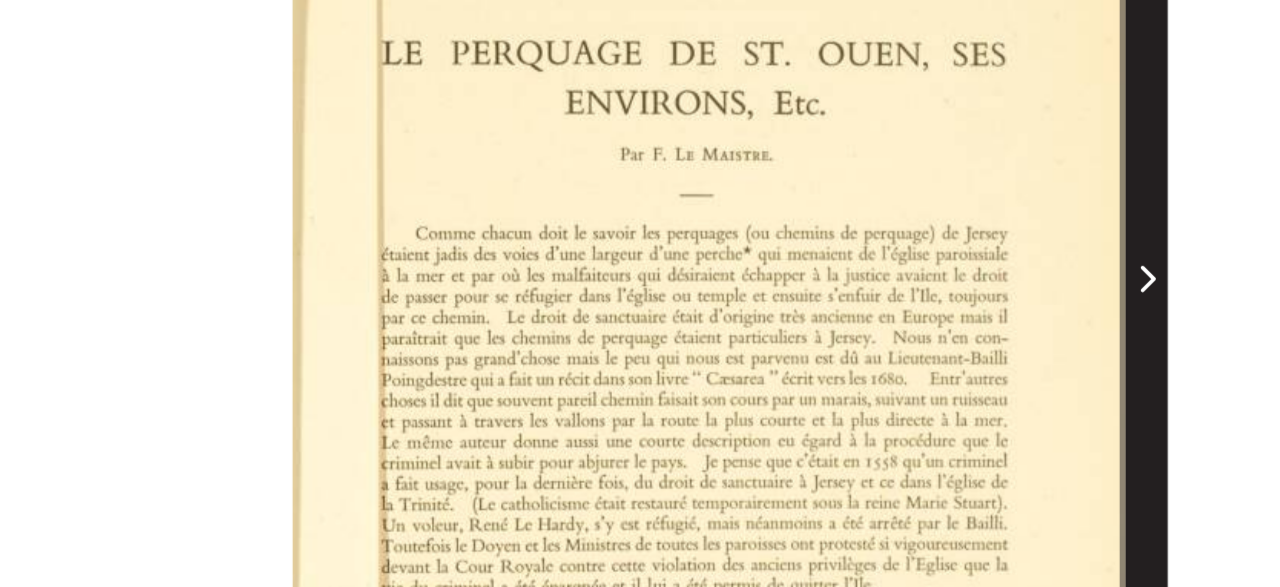 click 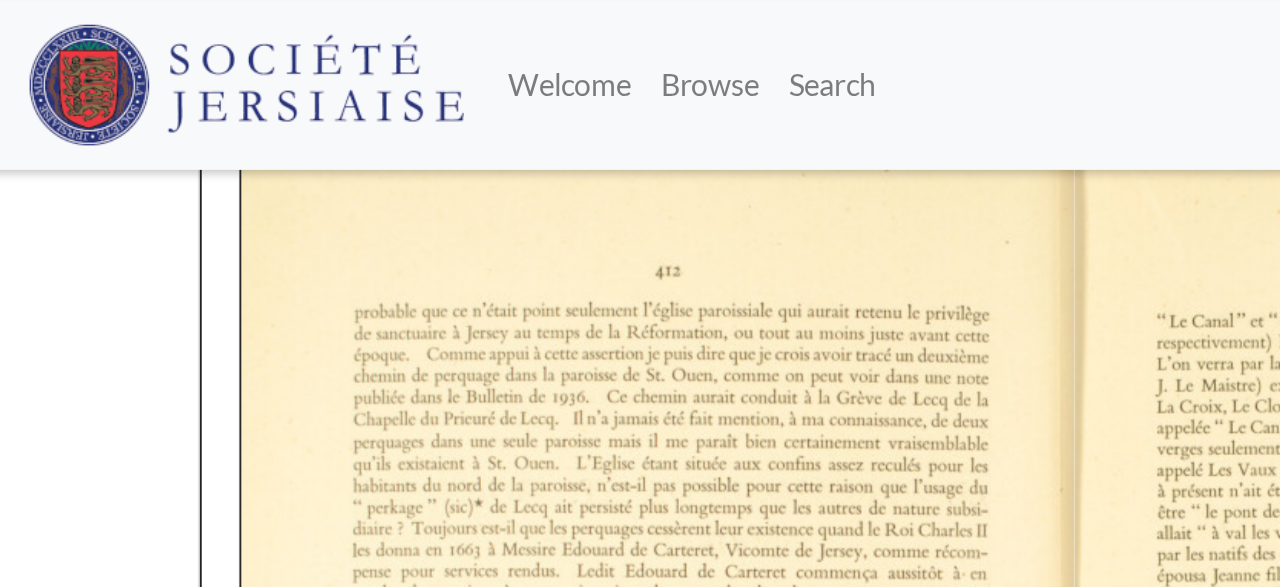 scroll, scrollTop: 408, scrollLeft: 0, axis: vertical 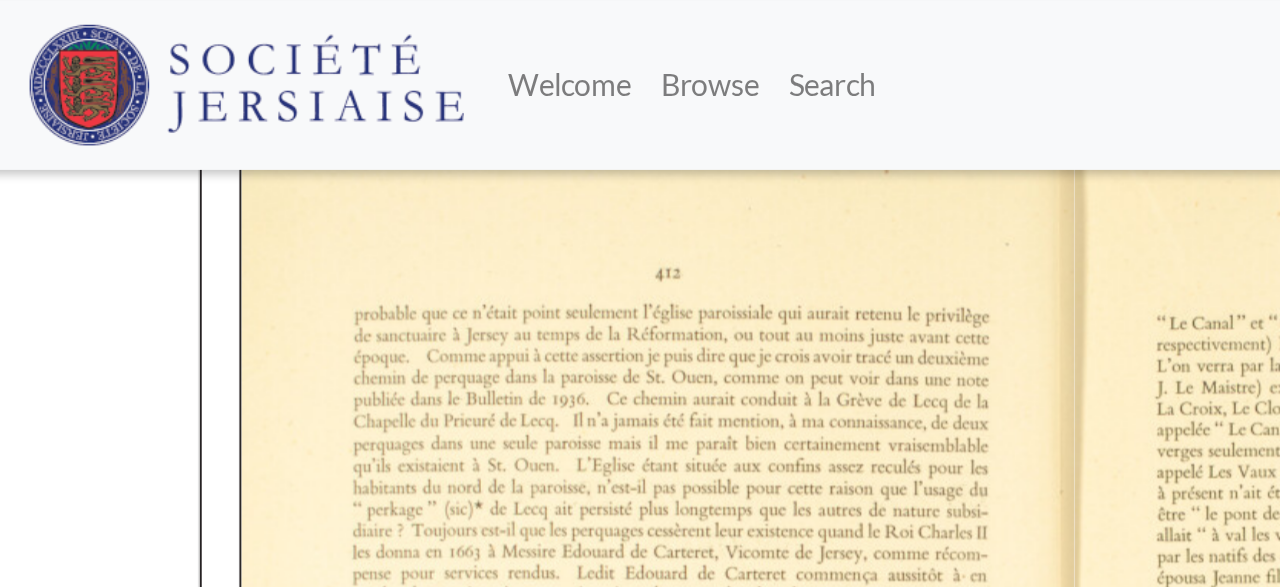 click at bounding box center [419, 372] 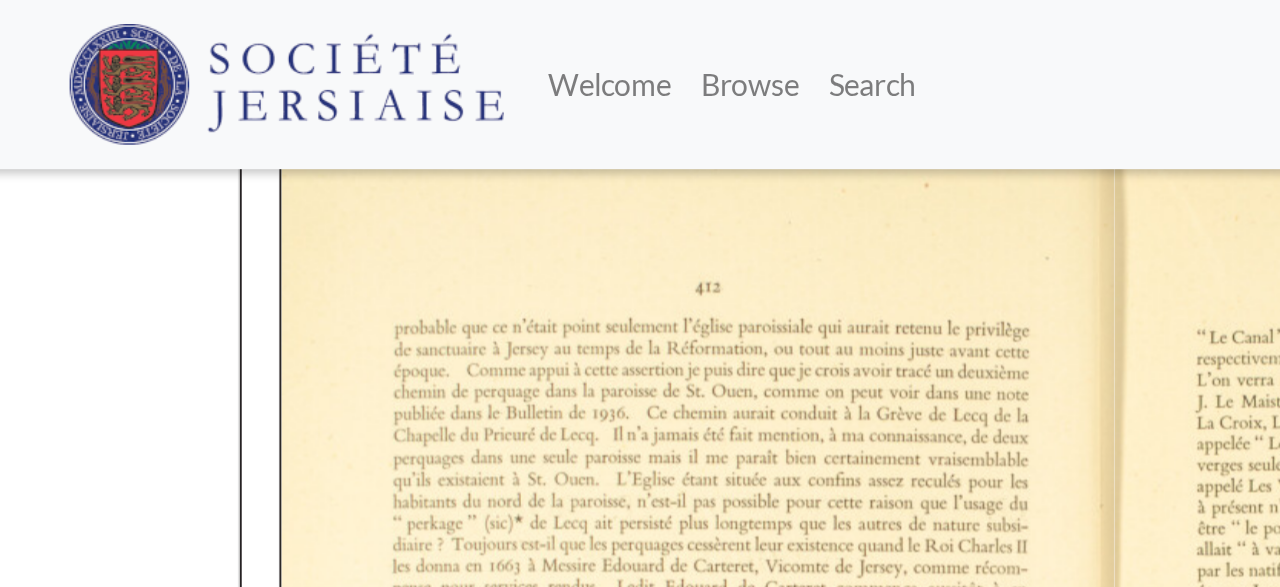 scroll, scrollTop: 400, scrollLeft: 0, axis: vertical 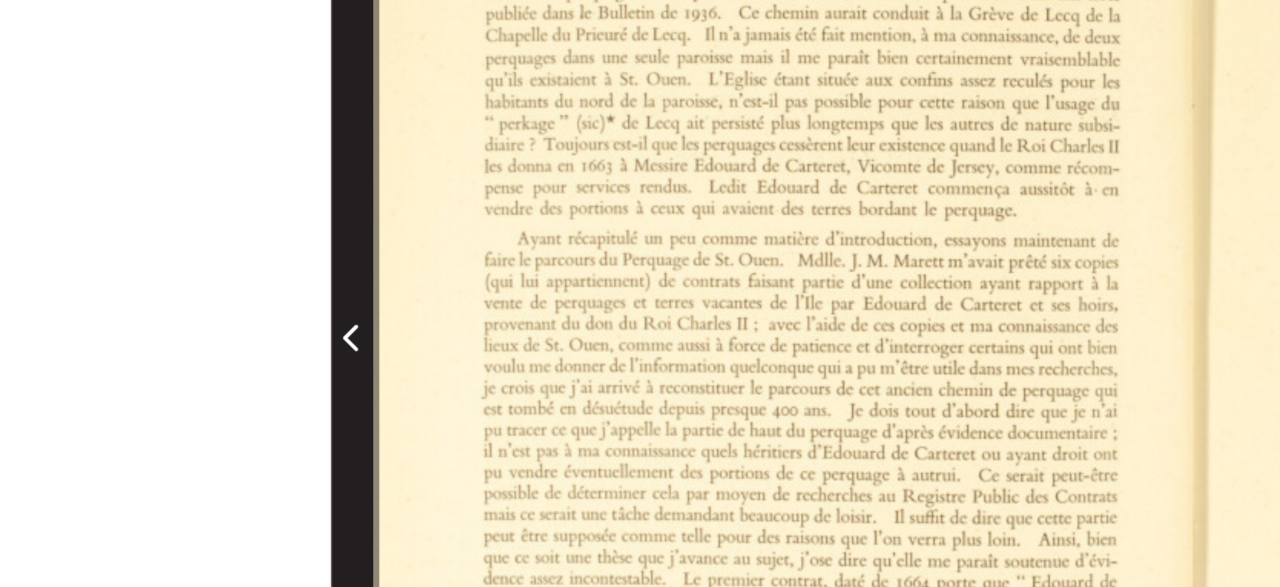 click 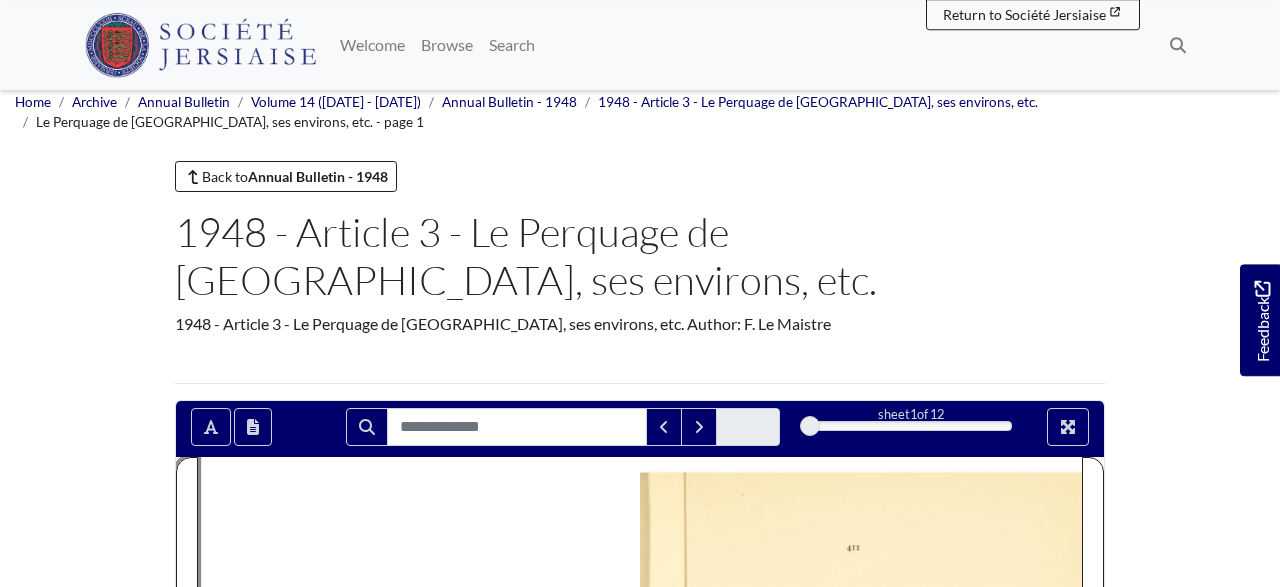 scroll, scrollTop: 15, scrollLeft: 0, axis: vertical 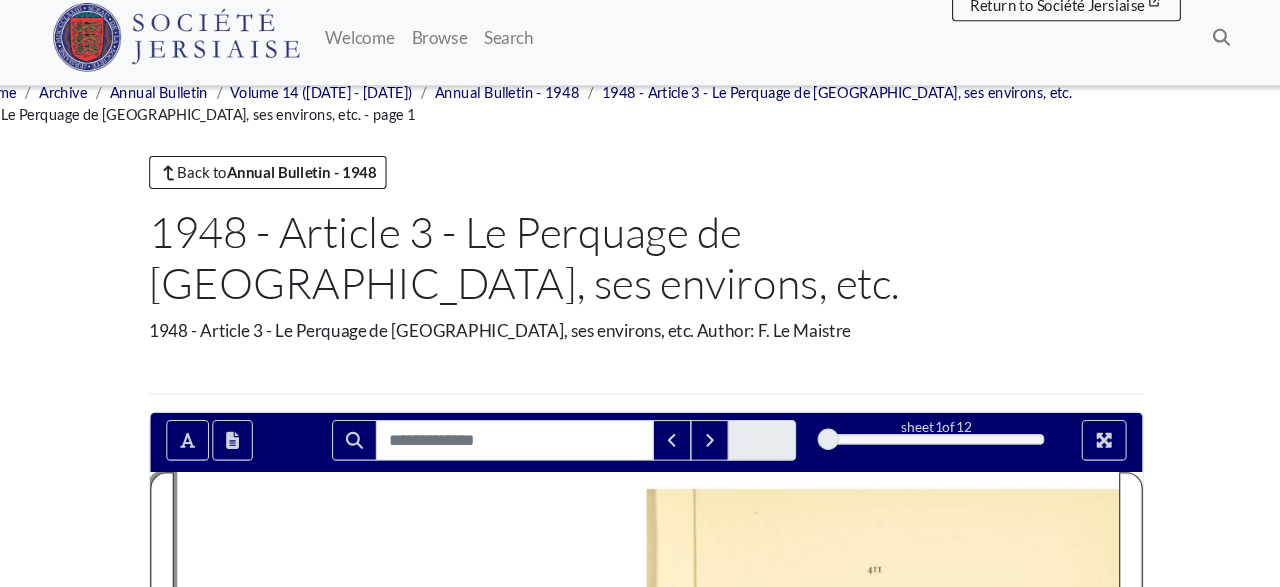 type 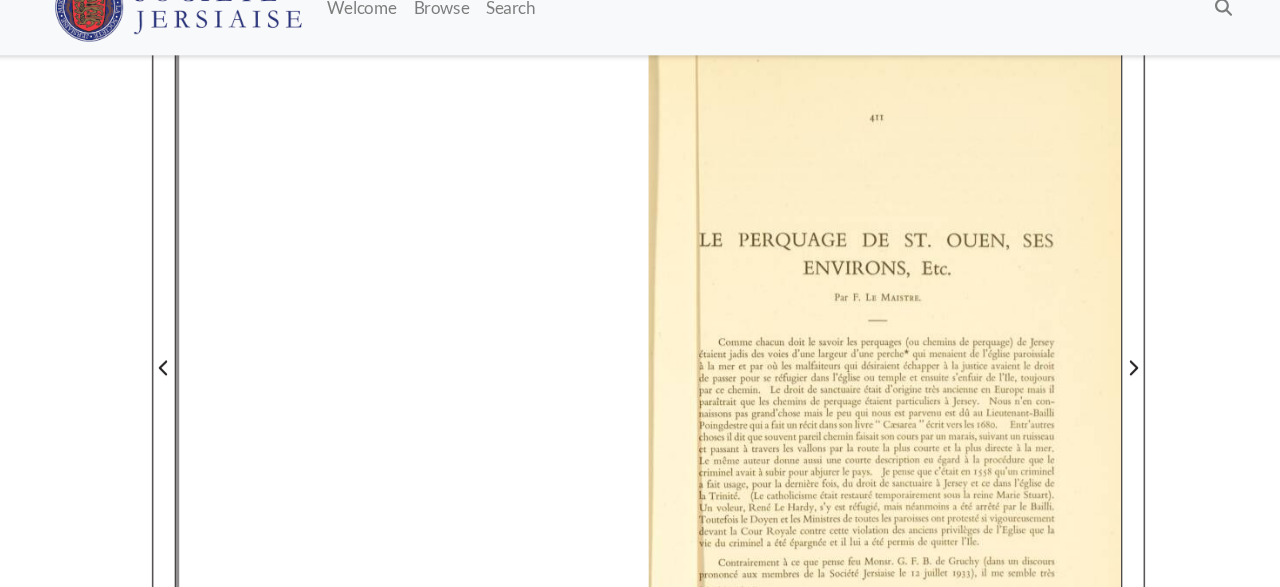 scroll, scrollTop: 415, scrollLeft: 0, axis: vertical 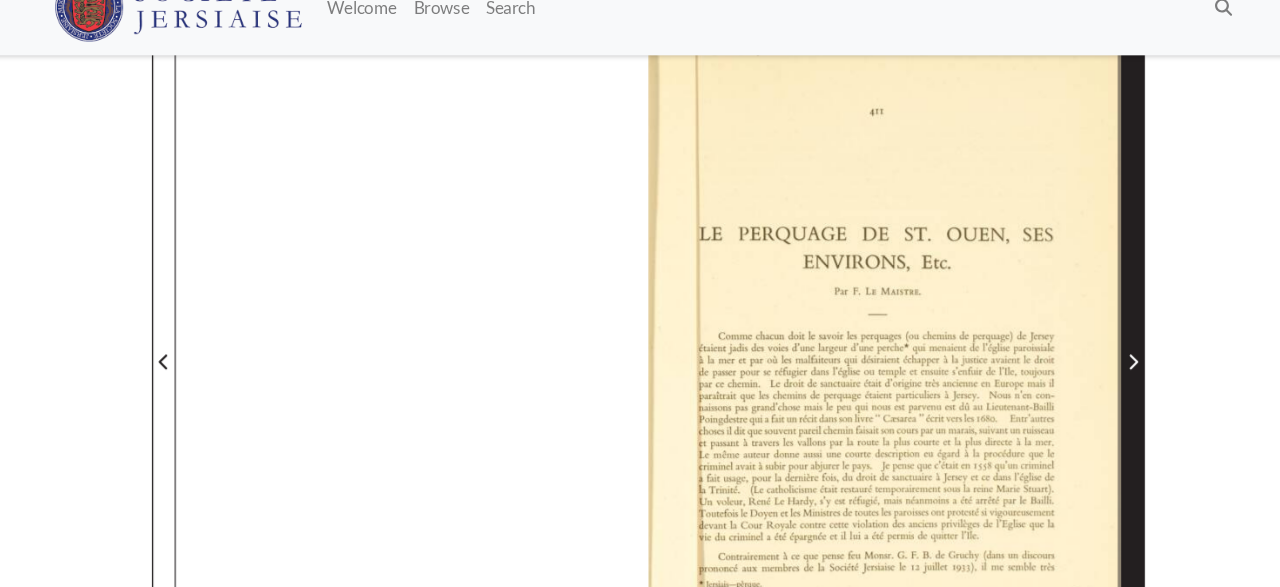 click 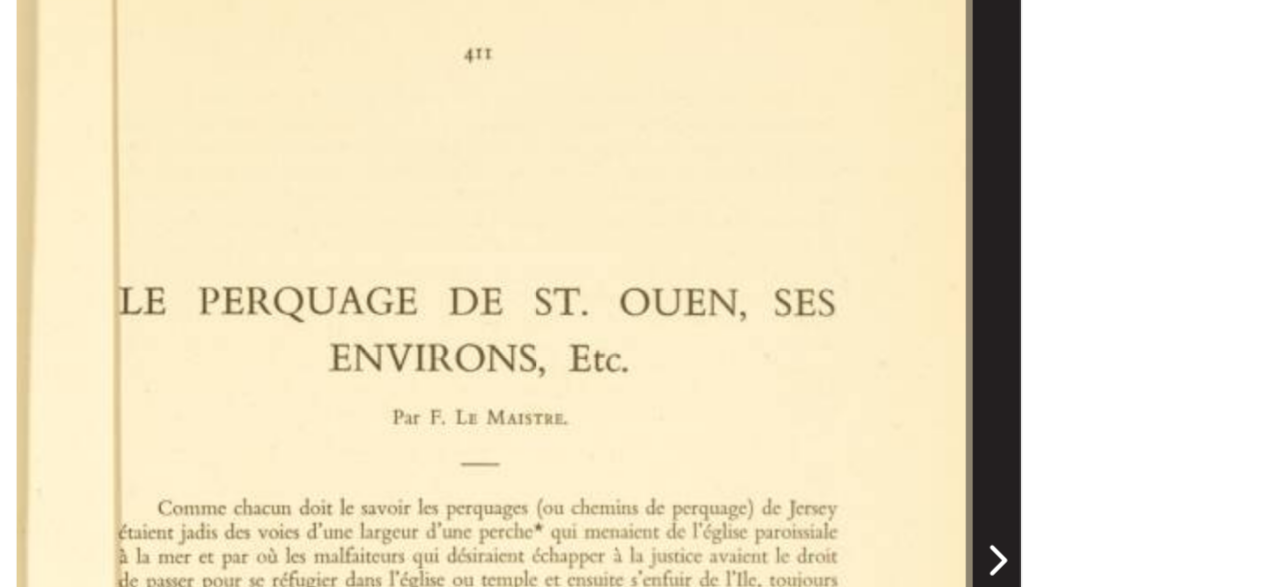 click 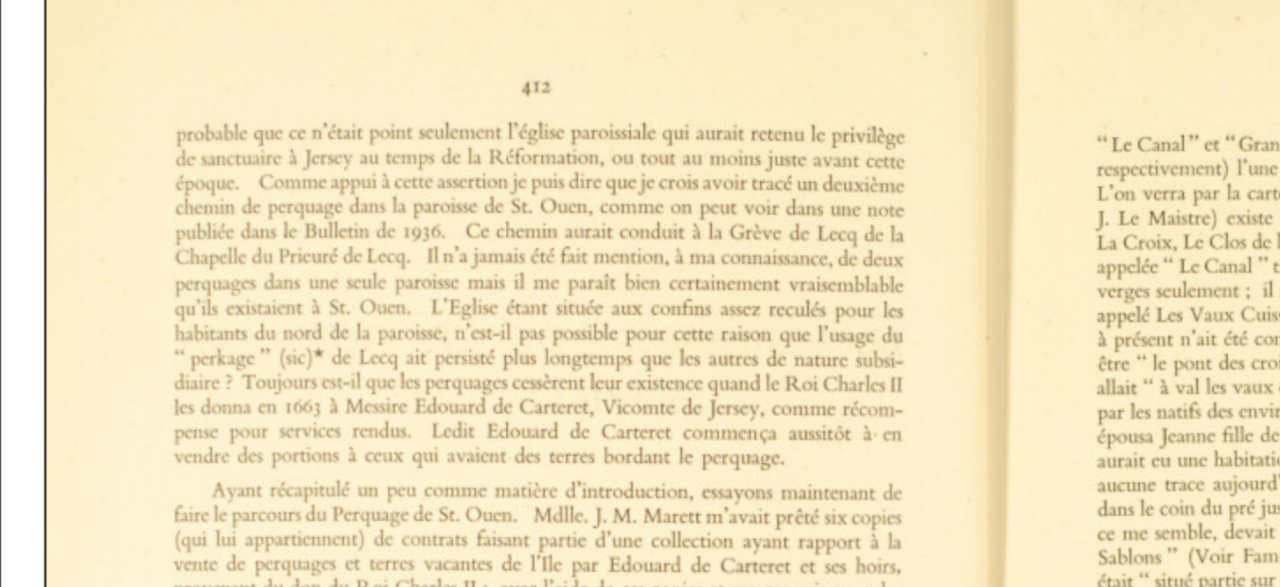 type 